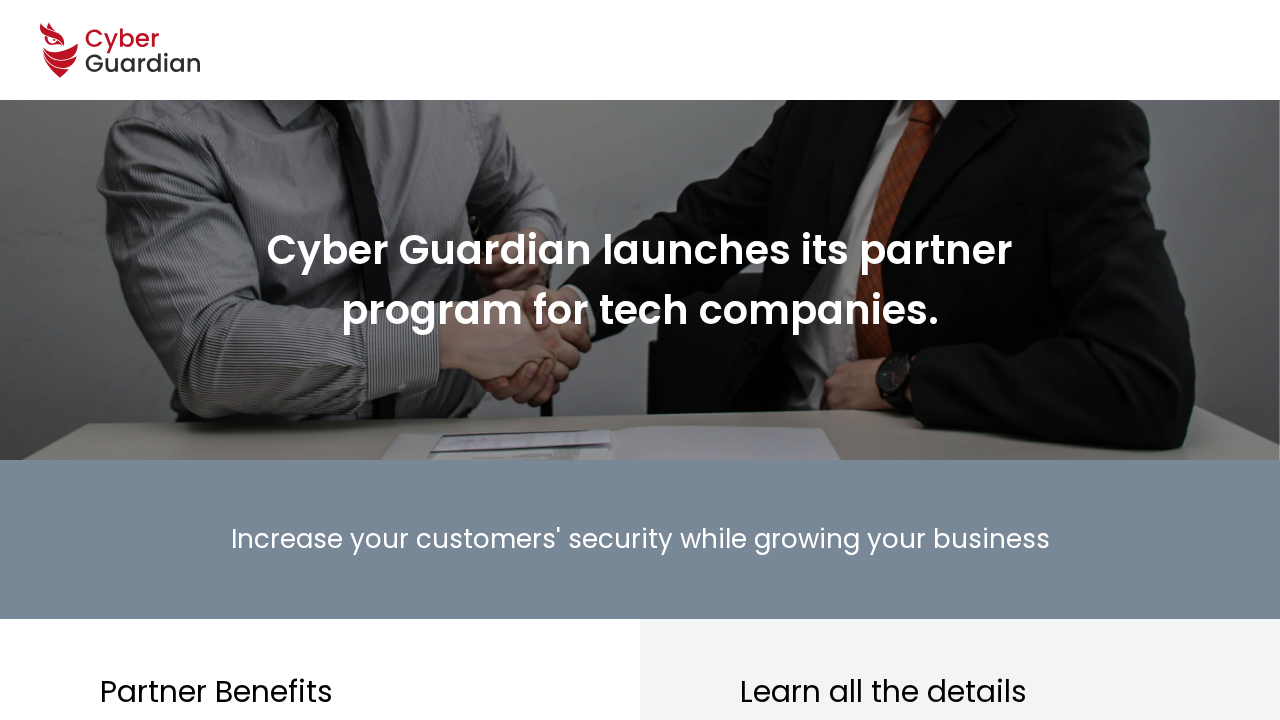 scroll, scrollTop: 0, scrollLeft: 0, axis: both 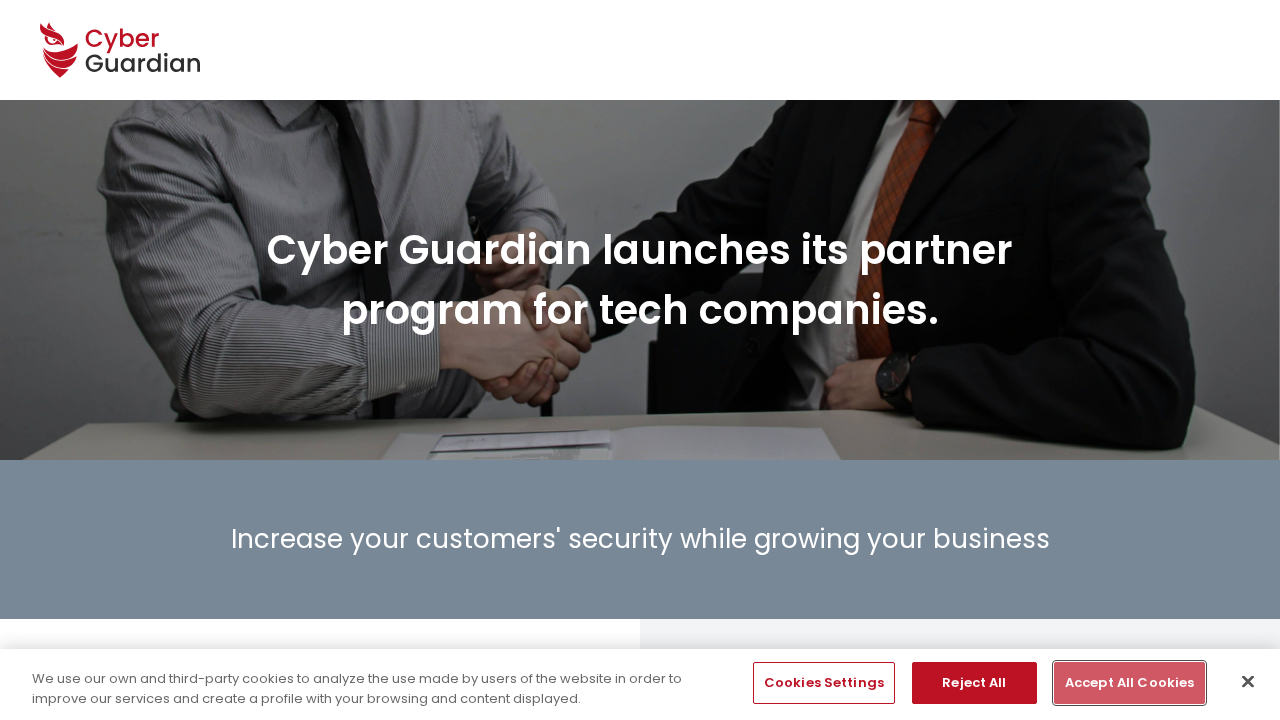click on "Accept All Cookies" at bounding box center [1129, 683] 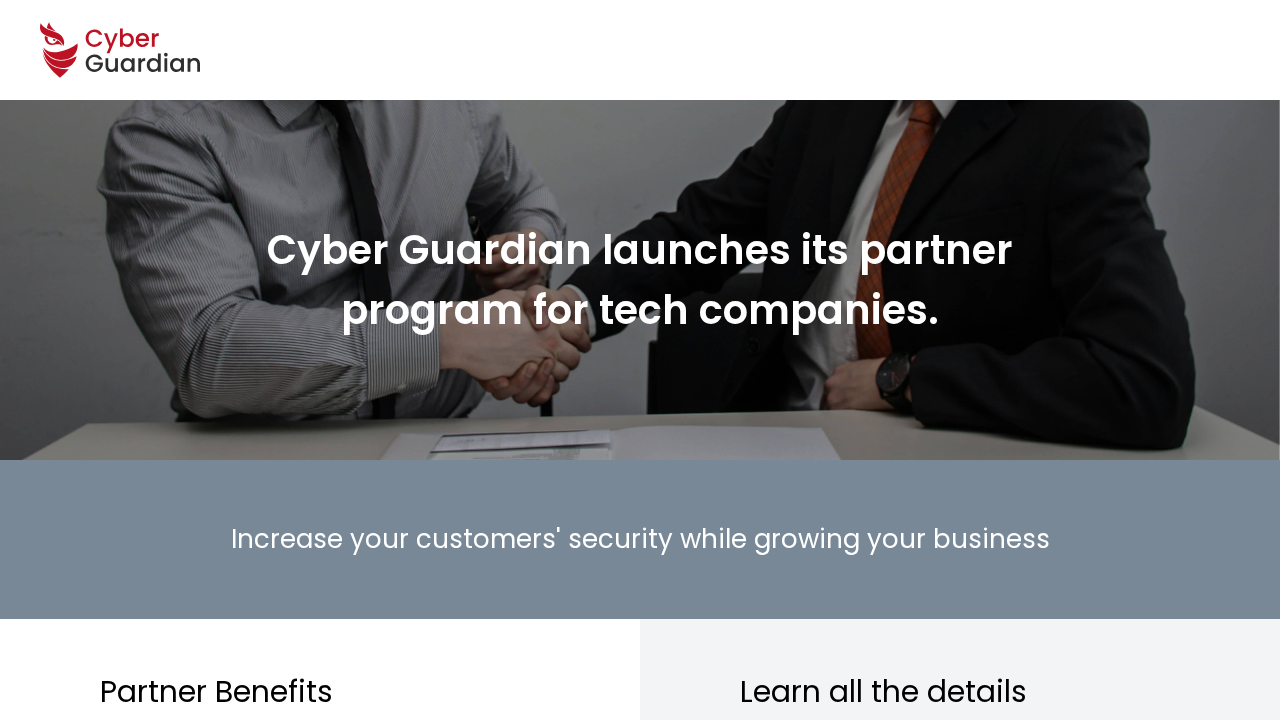 scroll, scrollTop: 2303, scrollLeft: 0, axis: vertical 